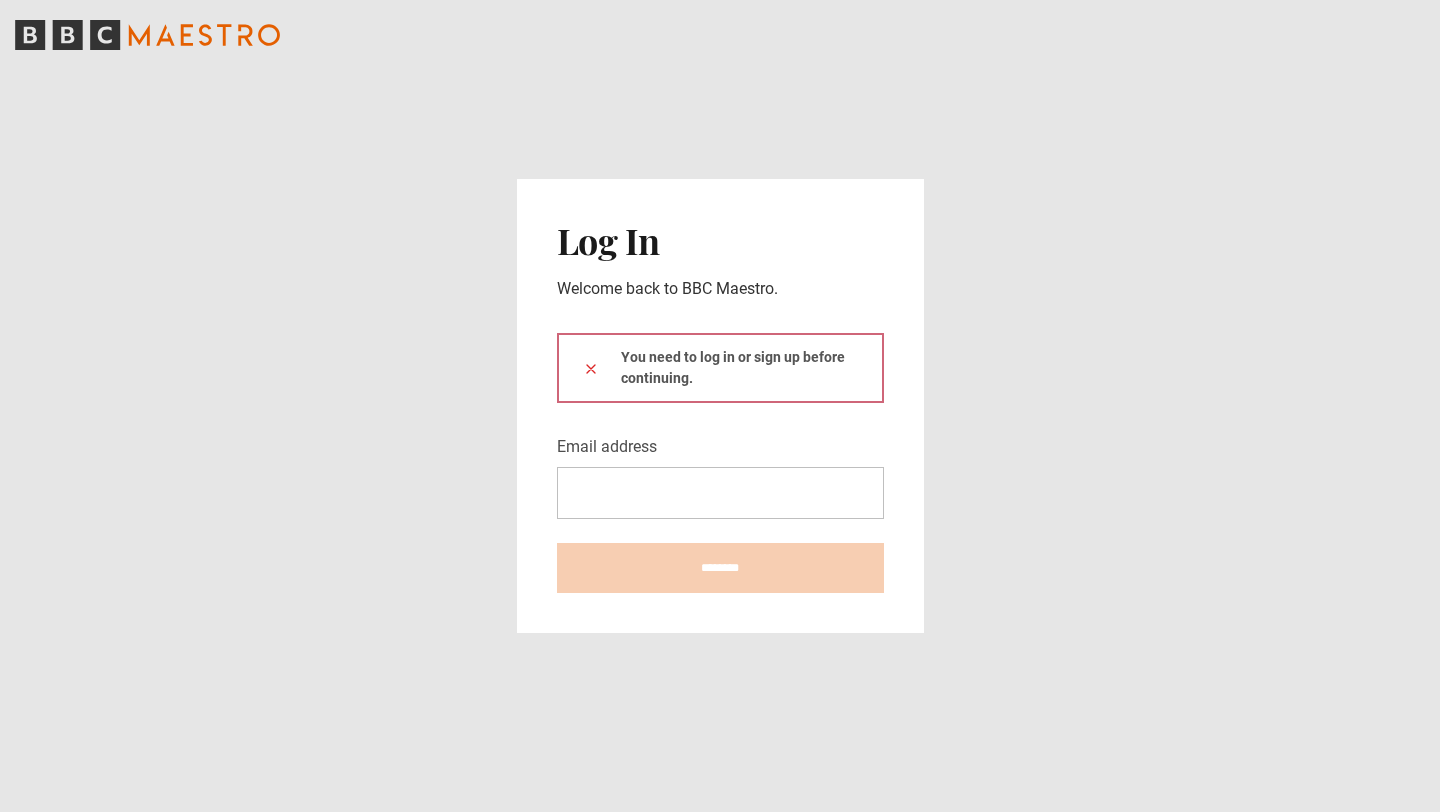 scroll, scrollTop: 0, scrollLeft: 0, axis: both 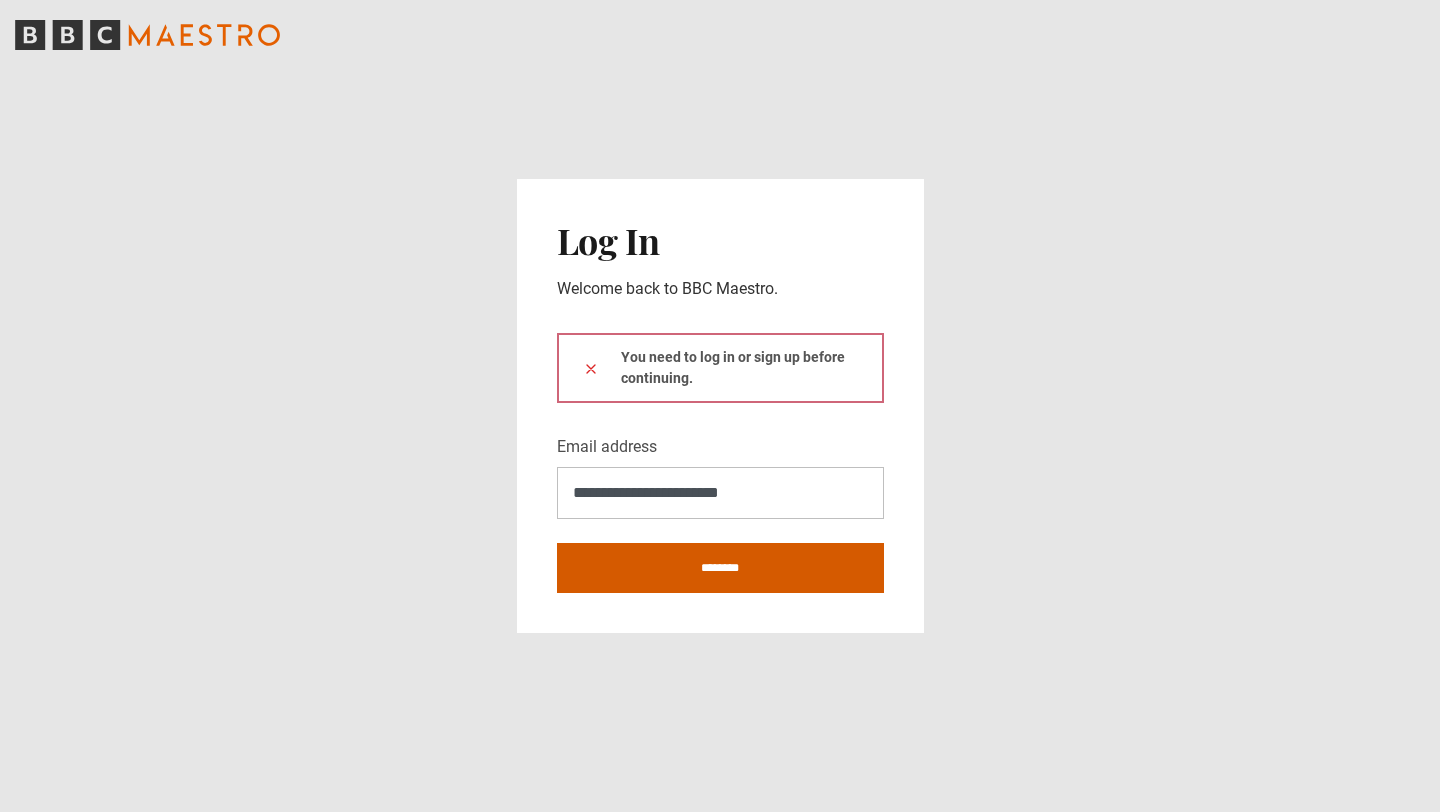 click on "********" at bounding box center (720, 568) 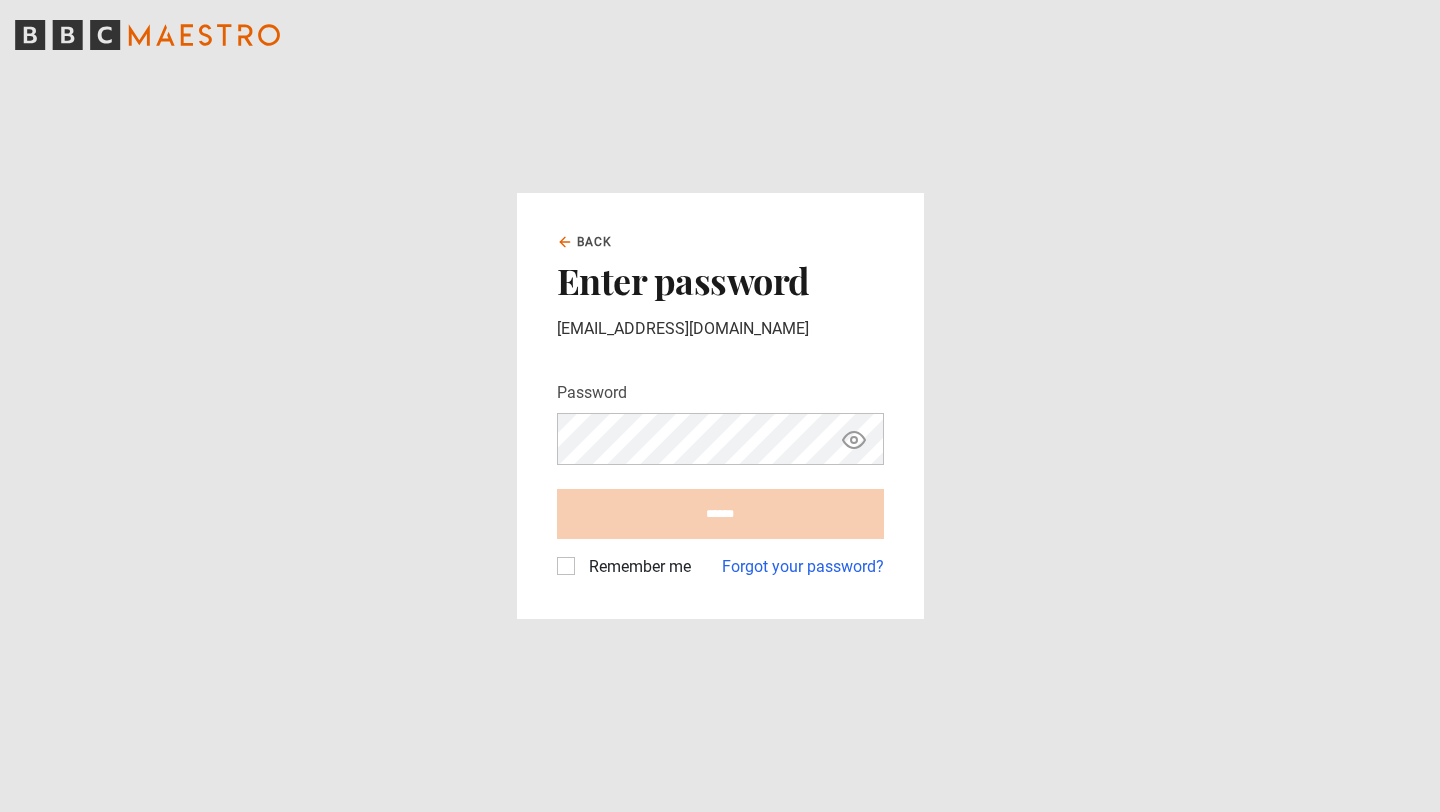 scroll, scrollTop: 0, scrollLeft: 0, axis: both 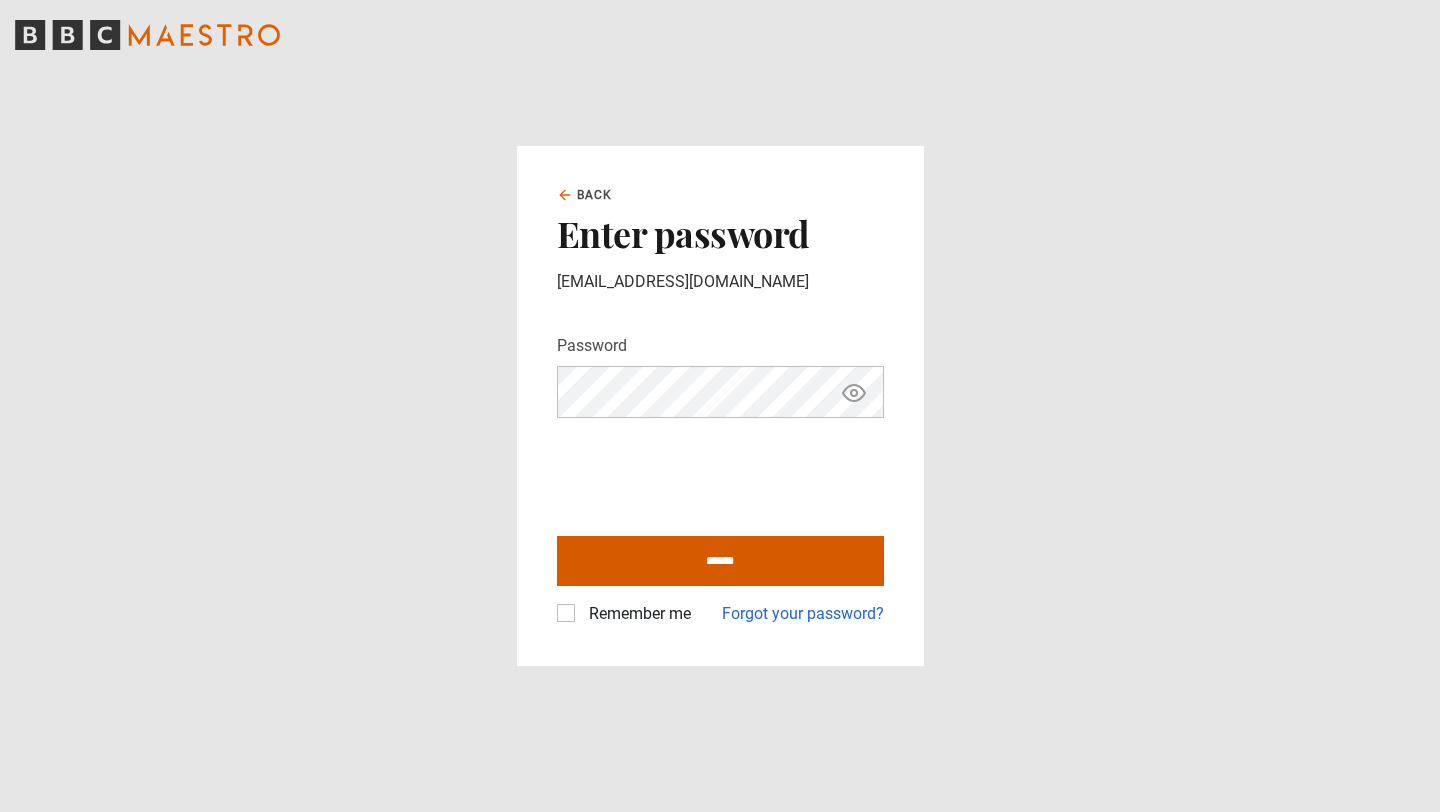 click on "******" at bounding box center [720, 561] 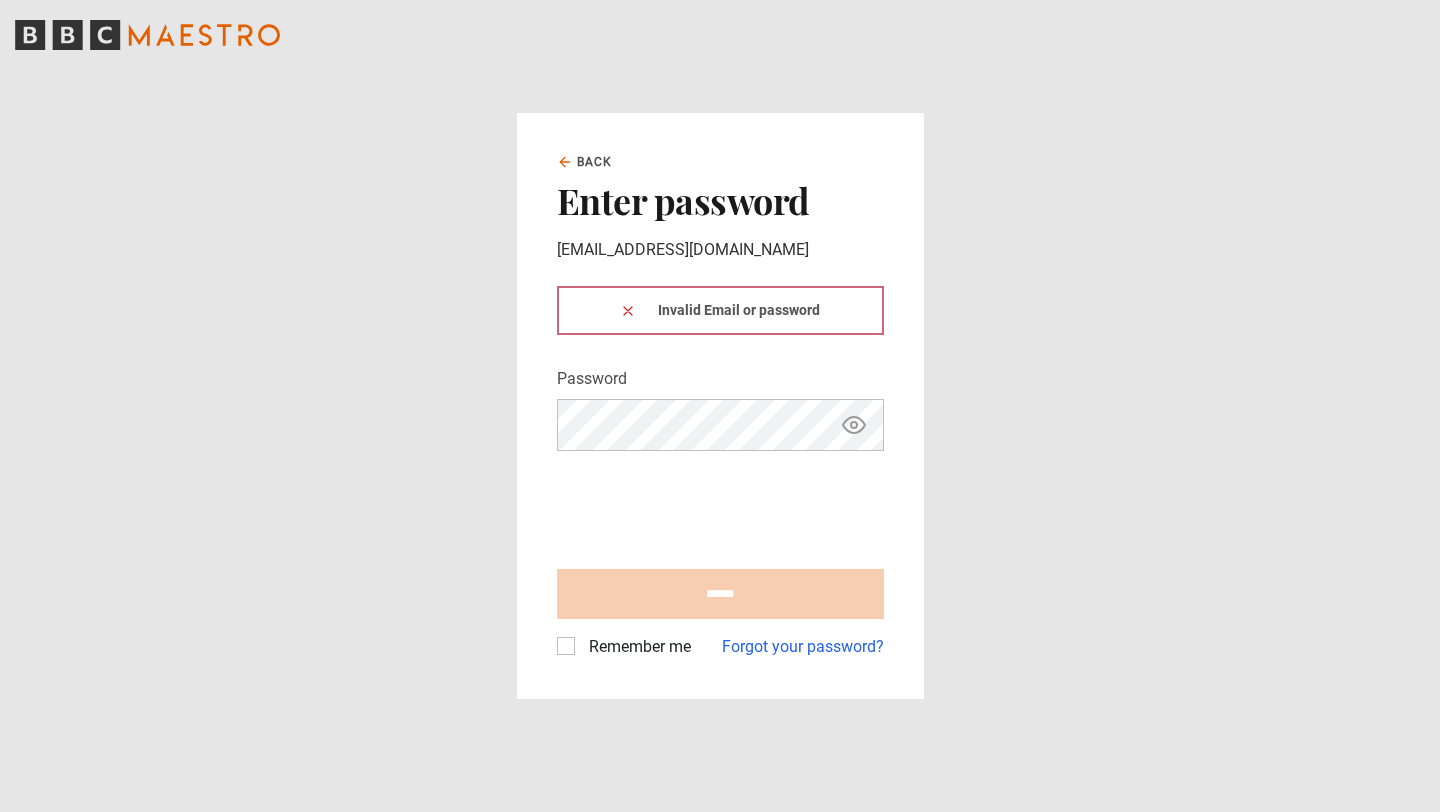 scroll, scrollTop: 0, scrollLeft: 0, axis: both 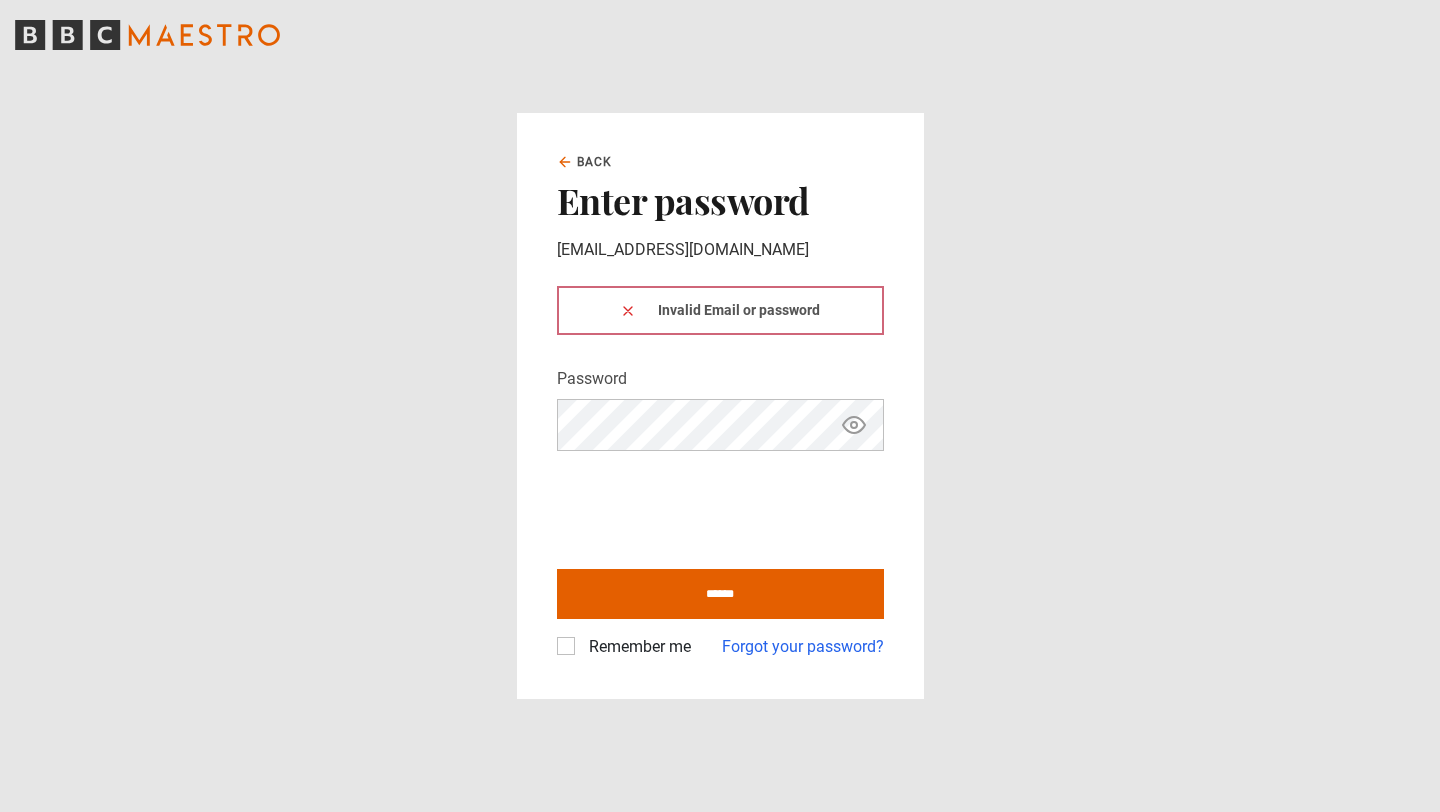 click at bounding box center [854, 425] 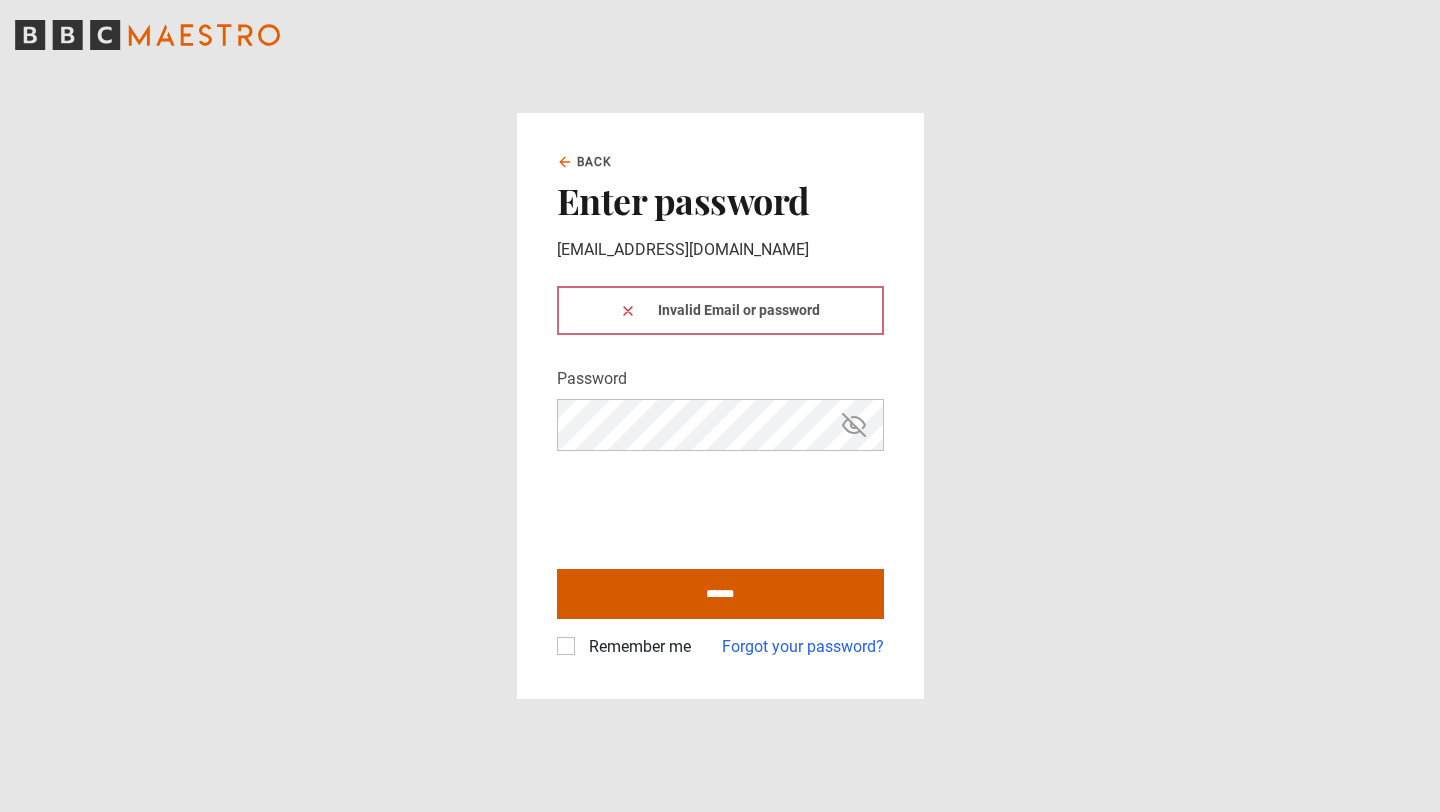 click on "******" at bounding box center (720, 594) 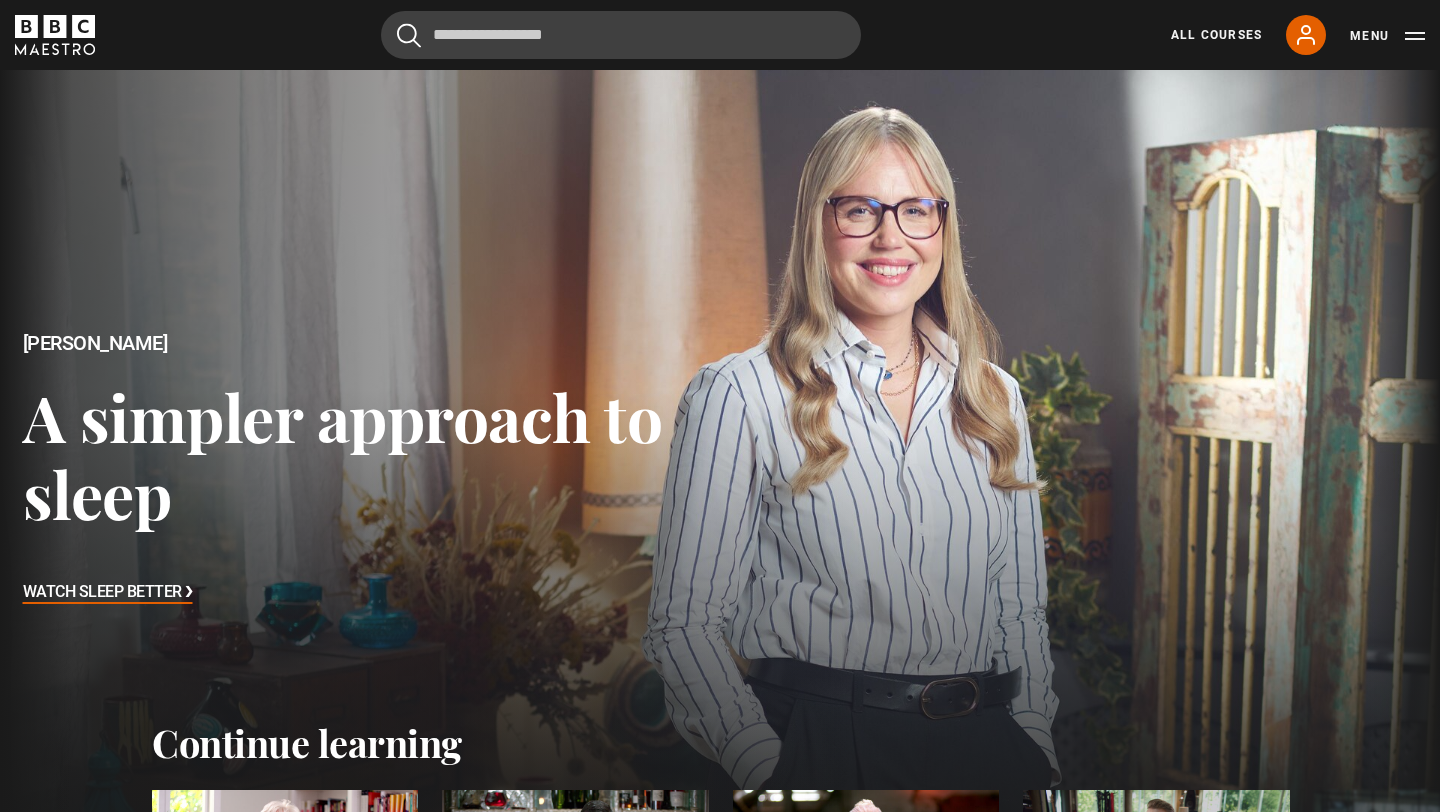scroll, scrollTop: 0, scrollLeft: 0, axis: both 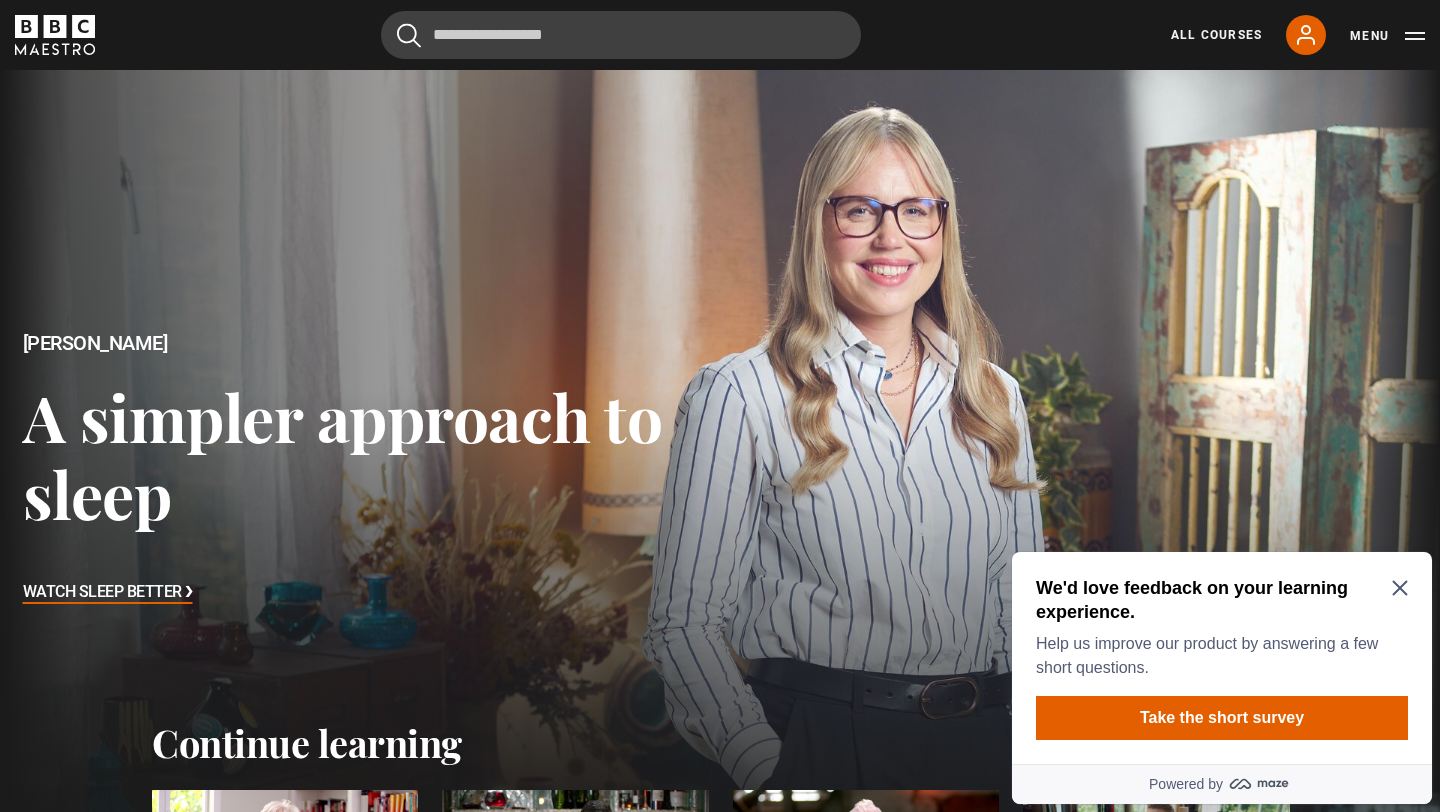 click 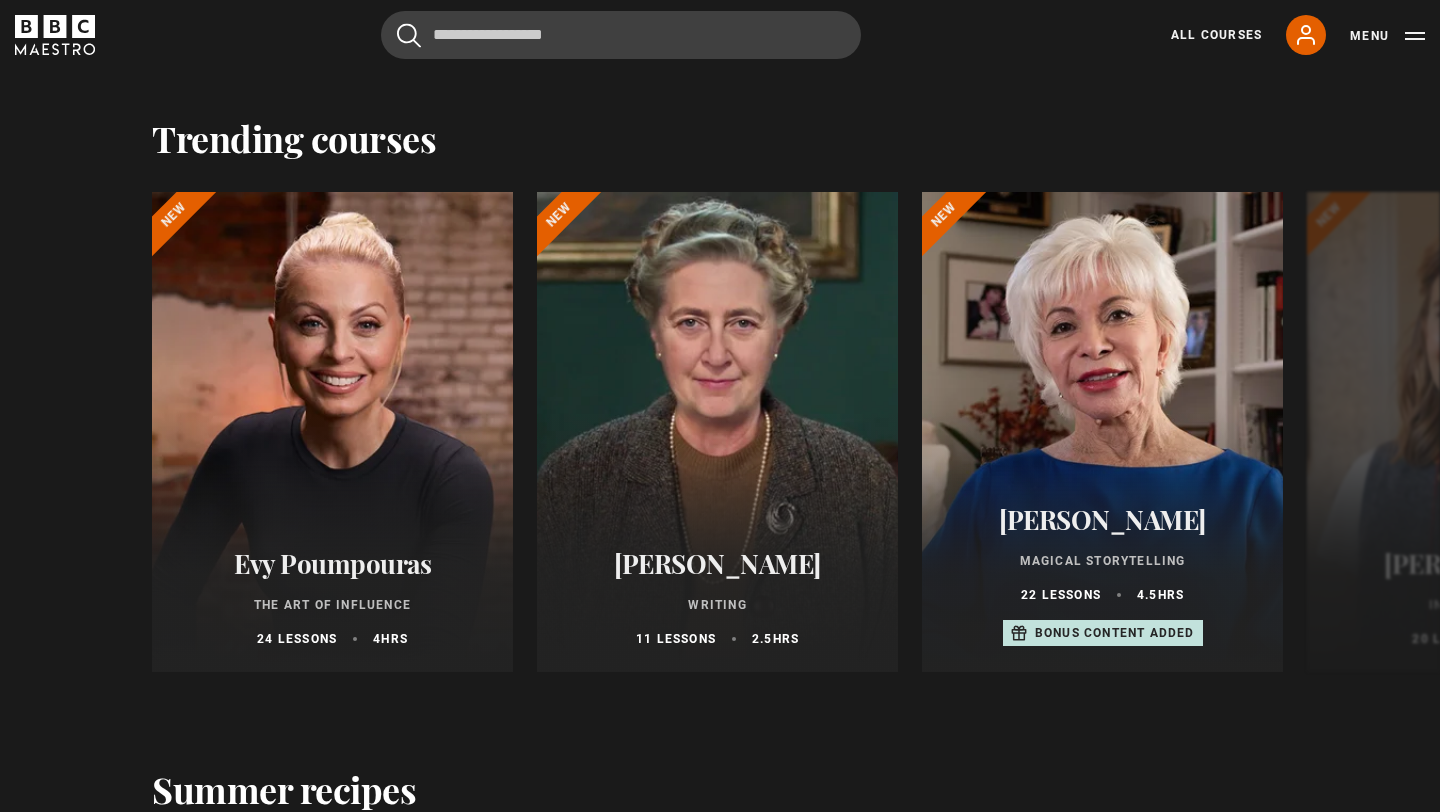 scroll, scrollTop: 2589, scrollLeft: 0, axis: vertical 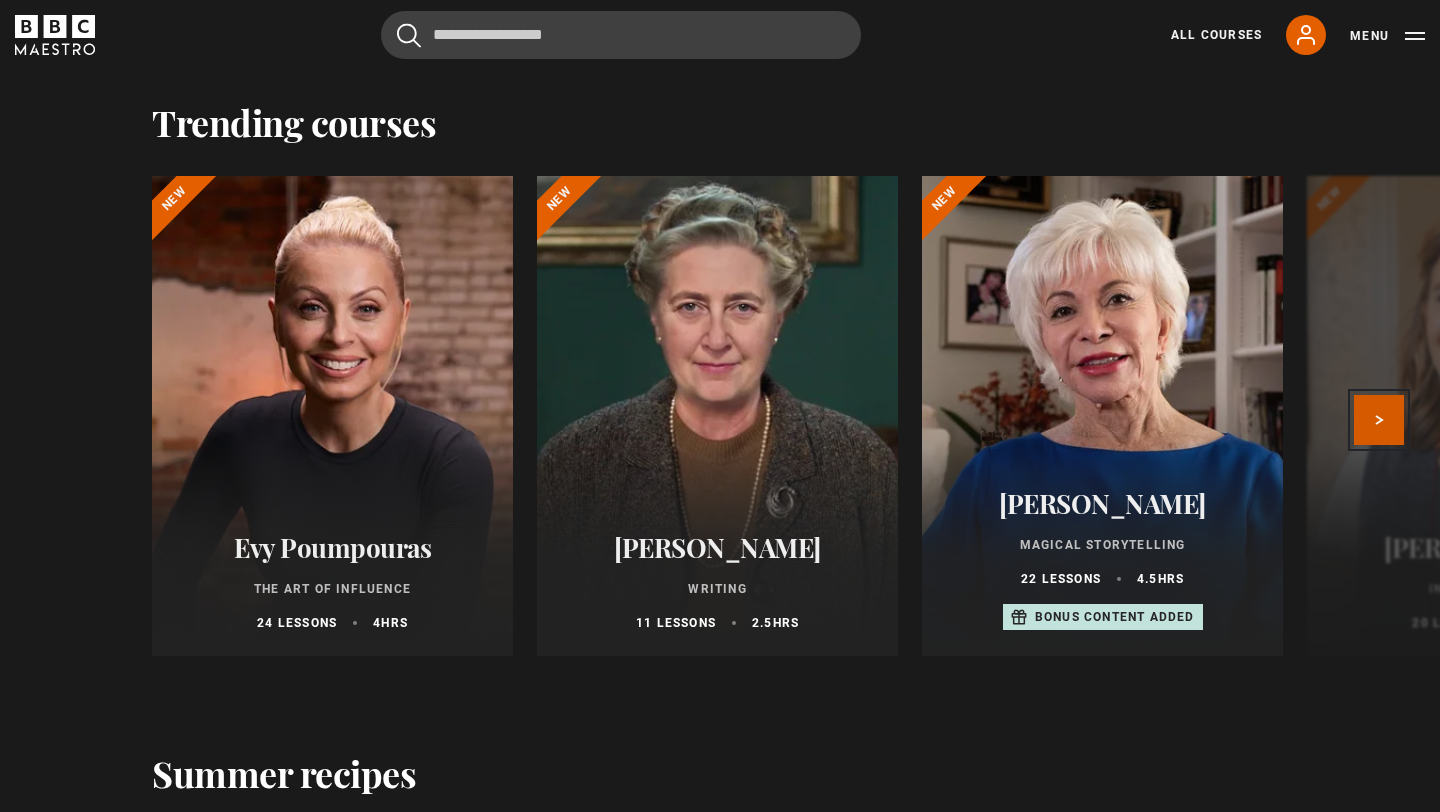 click on "Next" at bounding box center (1379, 420) 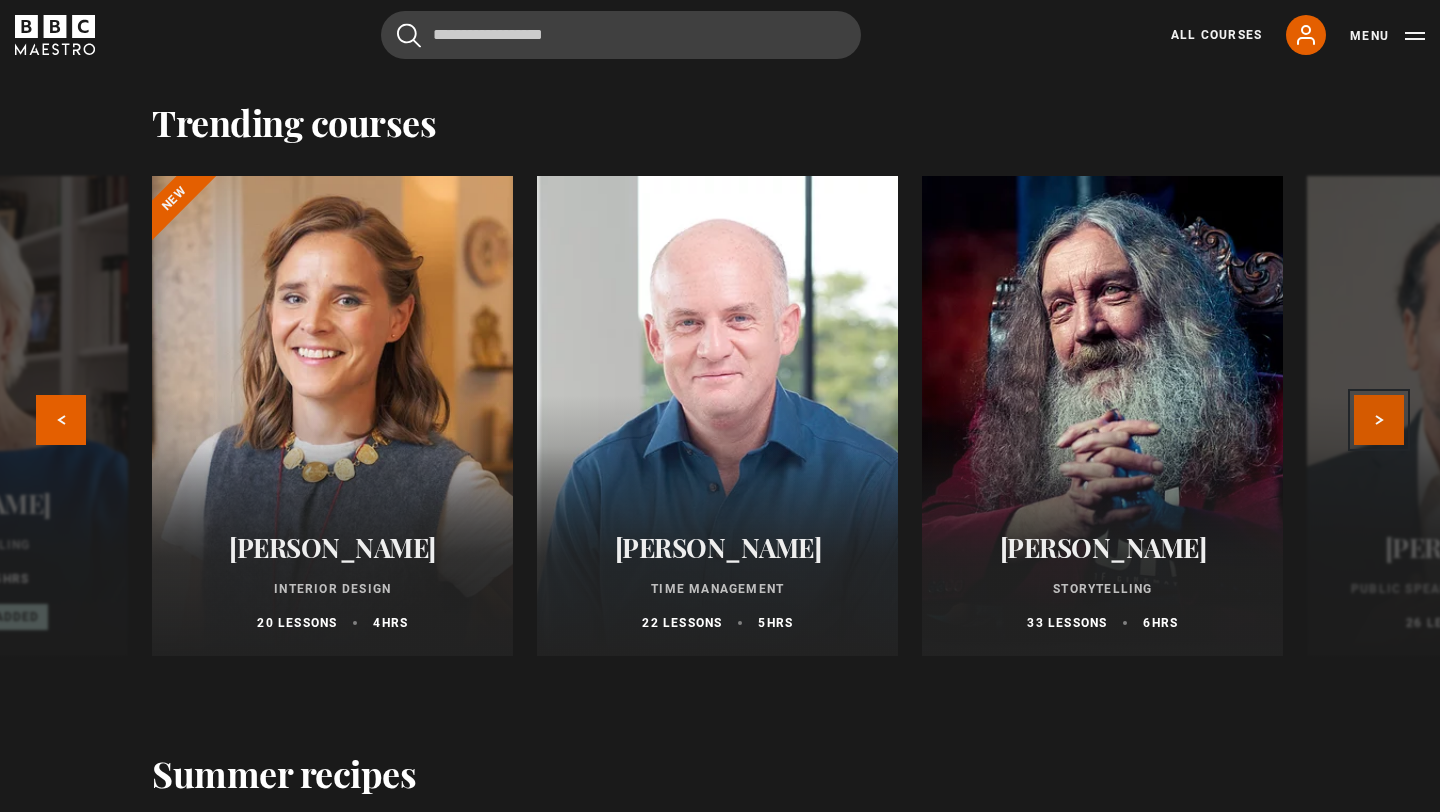 click on "Next" at bounding box center [1379, 420] 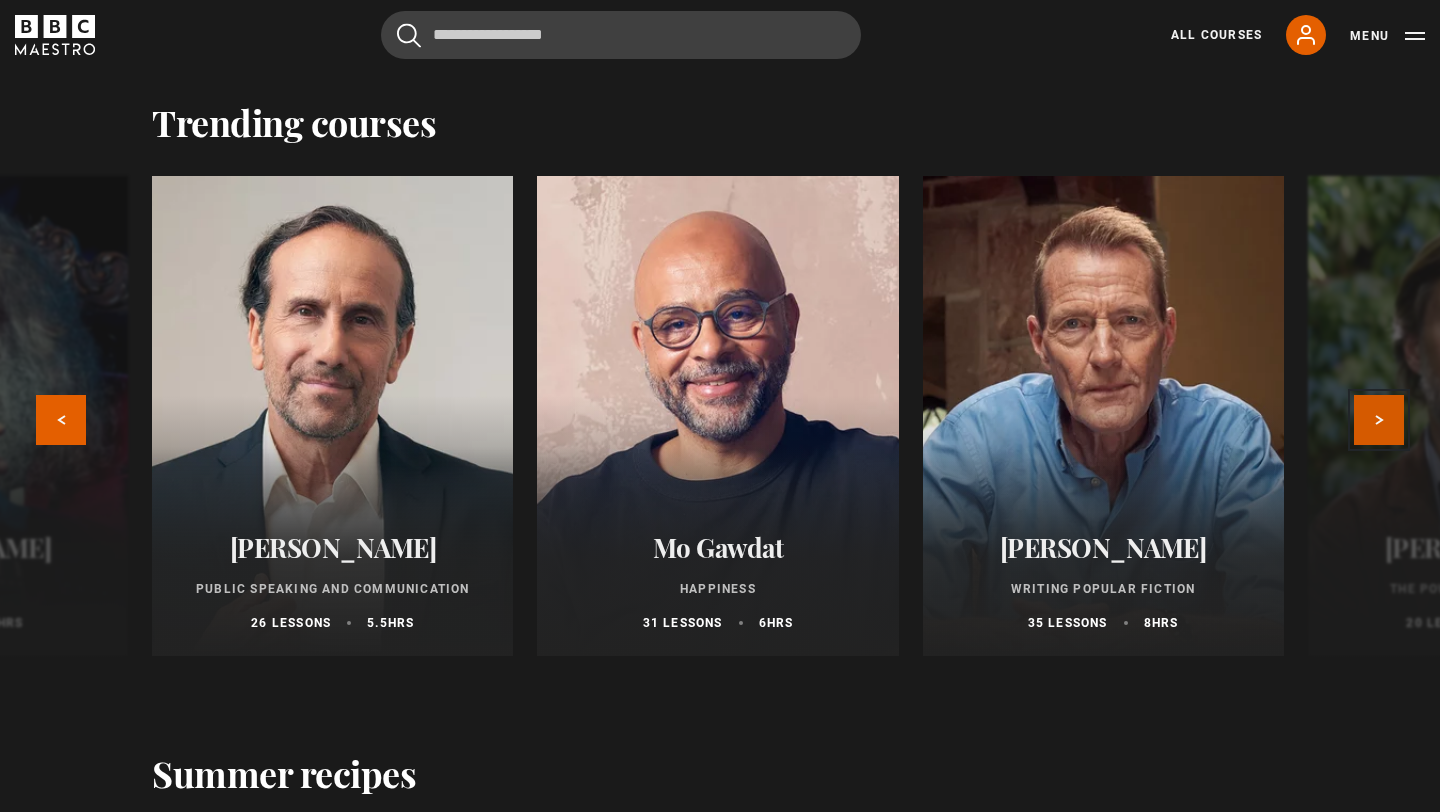 click on "Next" at bounding box center (1379, 420) 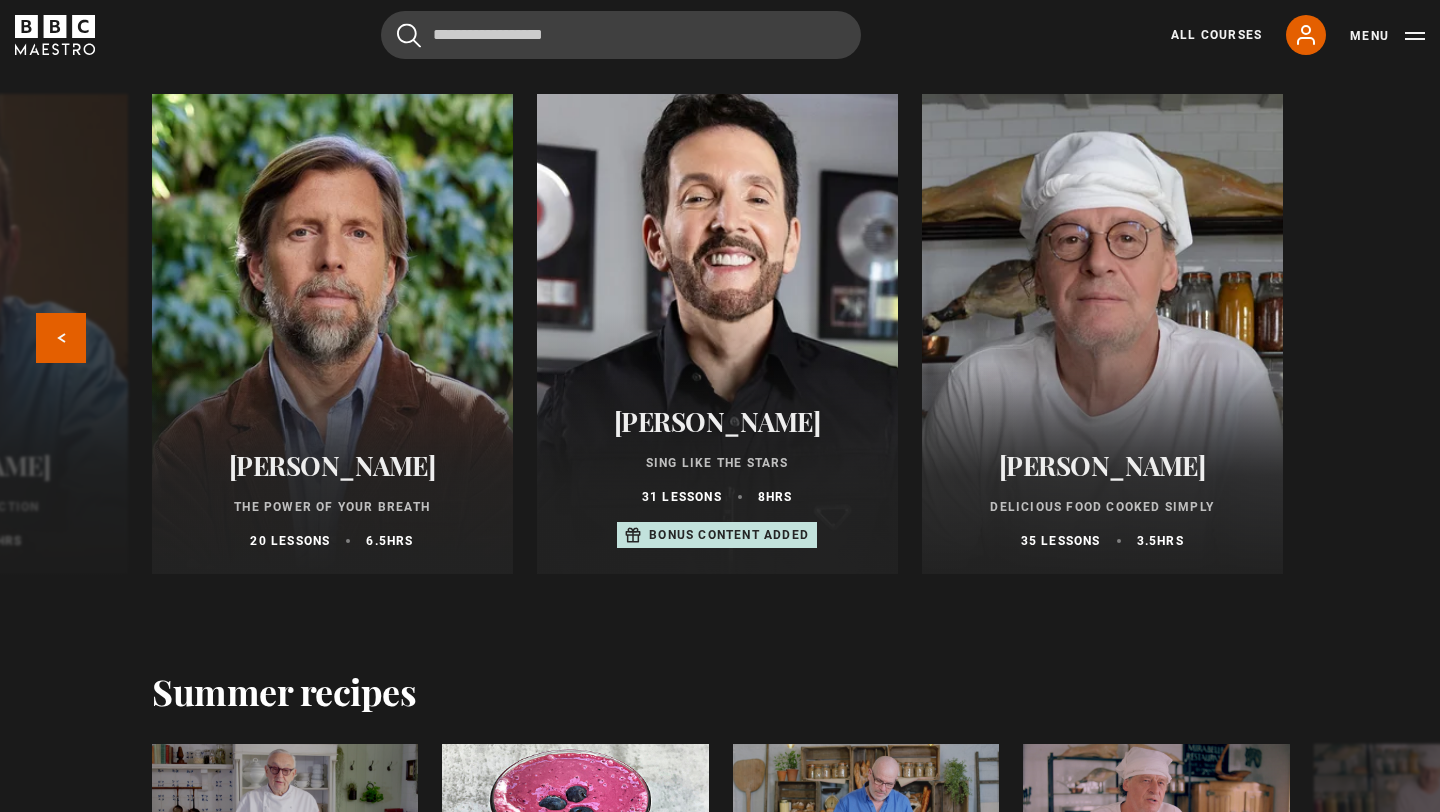 scroll, scrollTop: 2616, scrollLeft: 0, axis: vertical 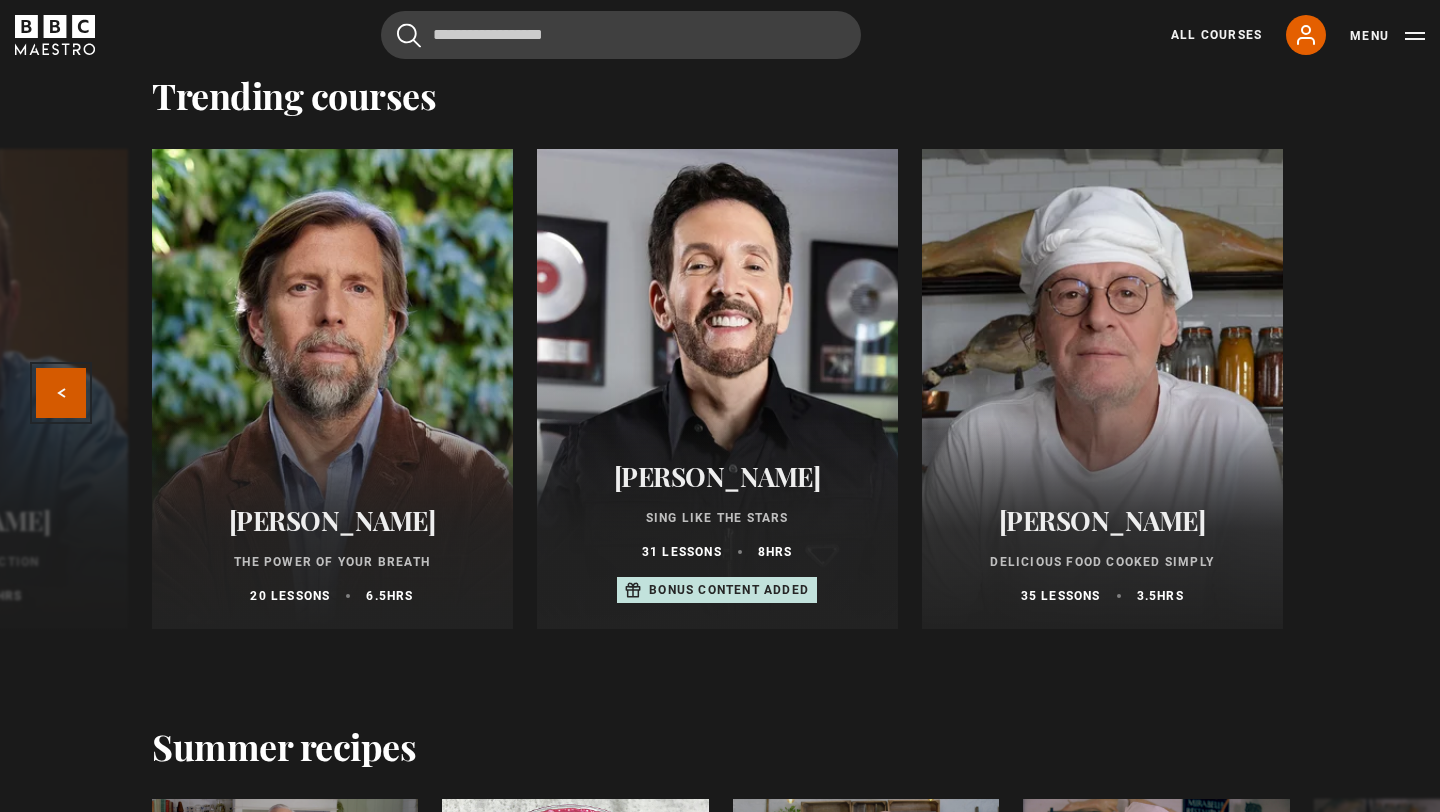 click on "Previous" at bounding box center (61, 393) 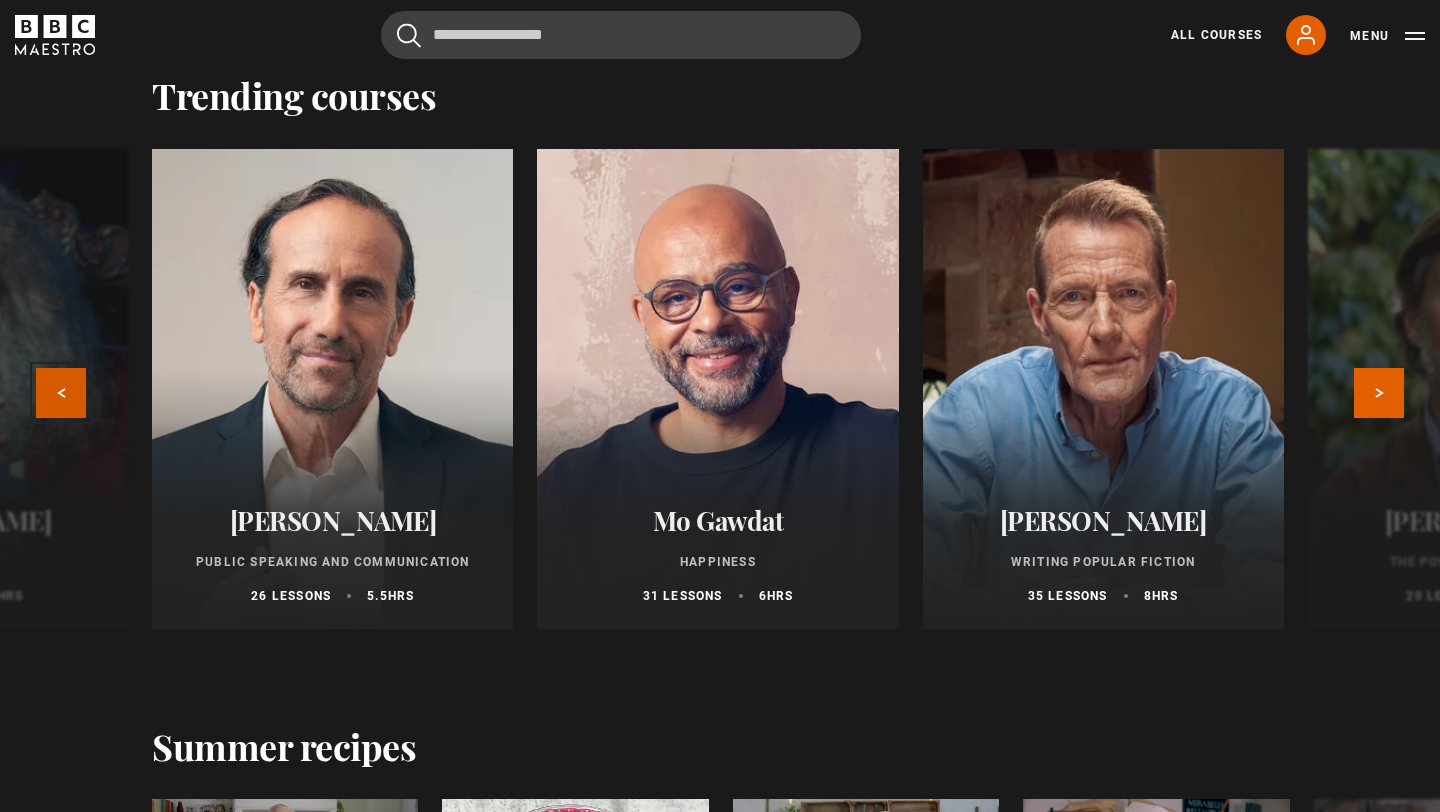 click on "Previous" at bounding box center [61, 393] 